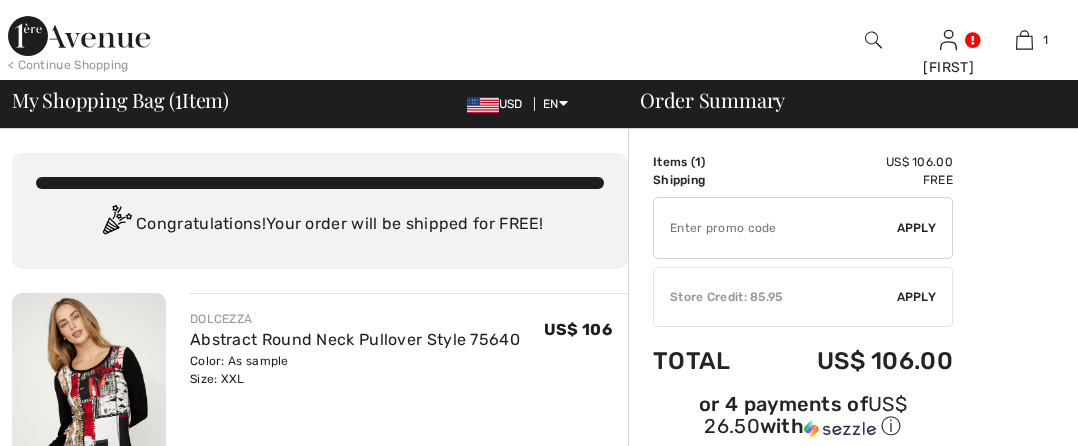 scroll, scrollTop: 0, scrollLeft: 0, axis: both 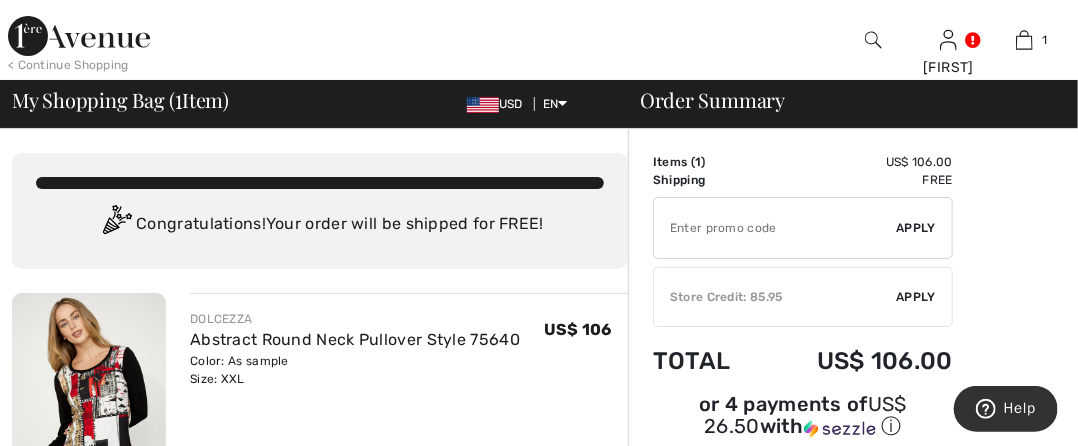 click on "Apply" at bounding box center [917, 297] 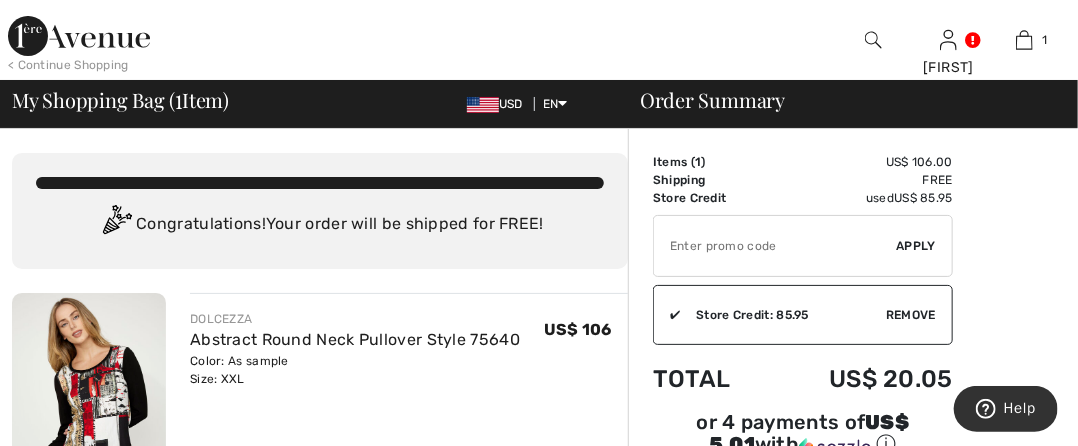 scroll, scrollTop: 40, scrollLeft: 0, axis: vertical 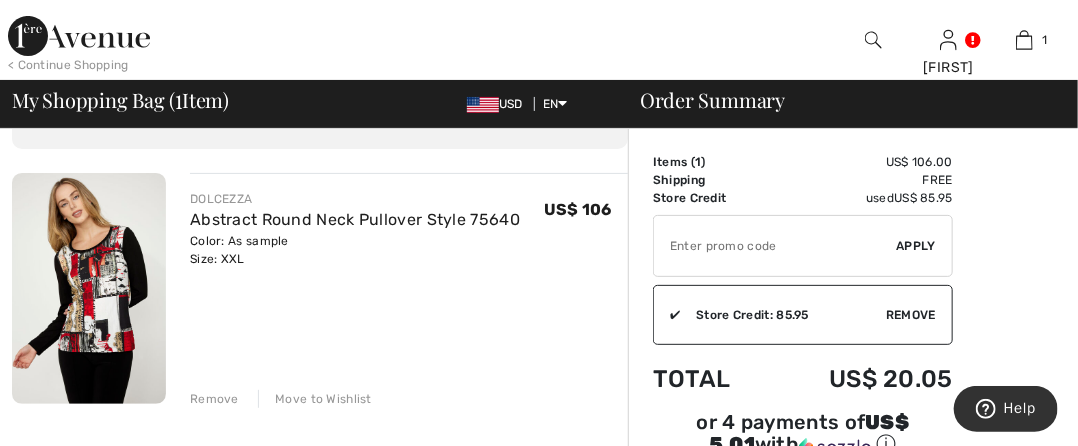 click on "Remove" at bounding box center [911, 315] 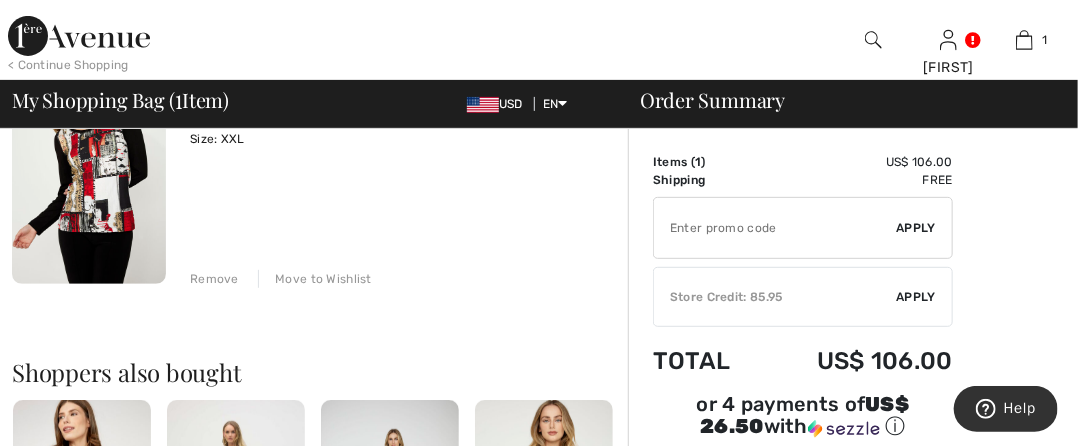 scroll, scrollTop: 280, scrollLeft: 0, axis: vertical 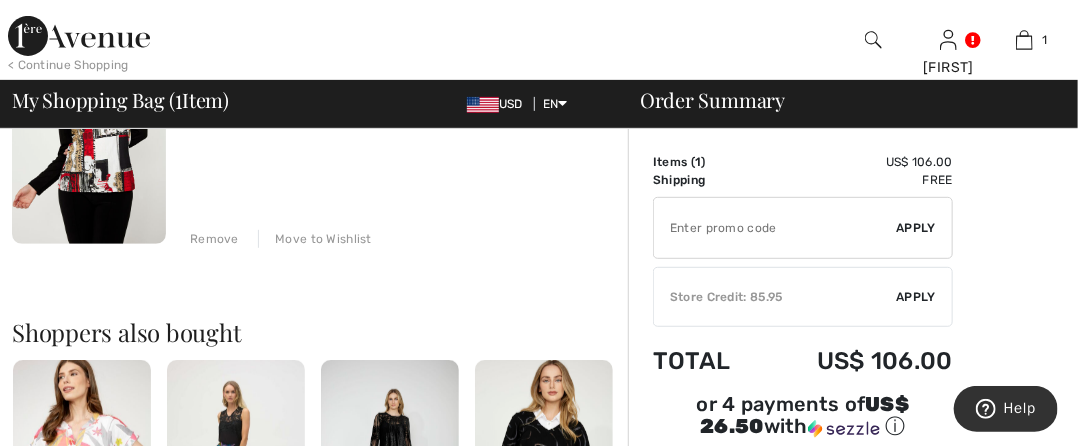 click on "Apply" at bounding box center (917, 297) 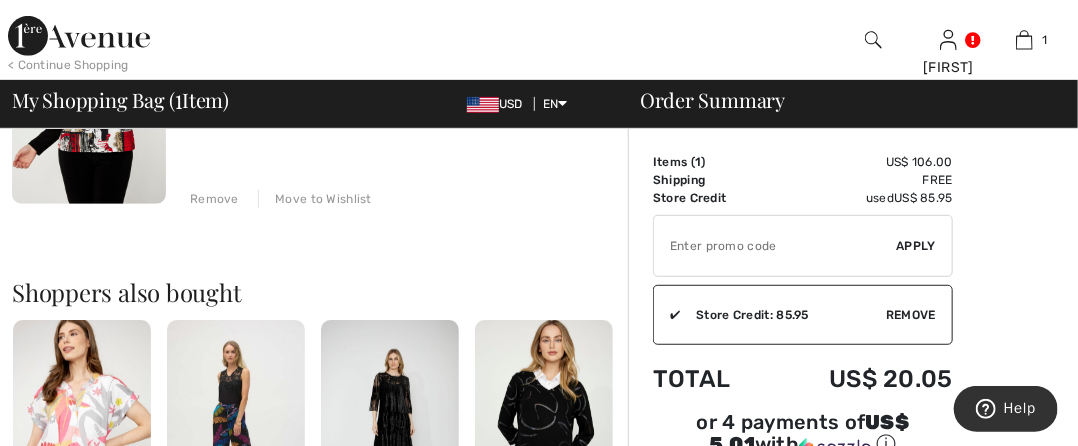 scroll, scrollTop: 360, scrollLeft: 0, axis: vertical 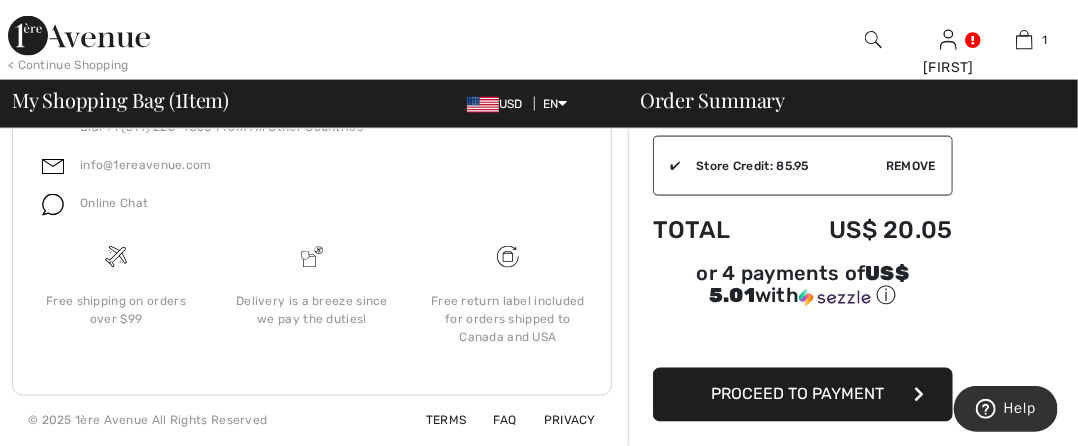 click on "Proceed to Payment" at bounding box center [803, 395] 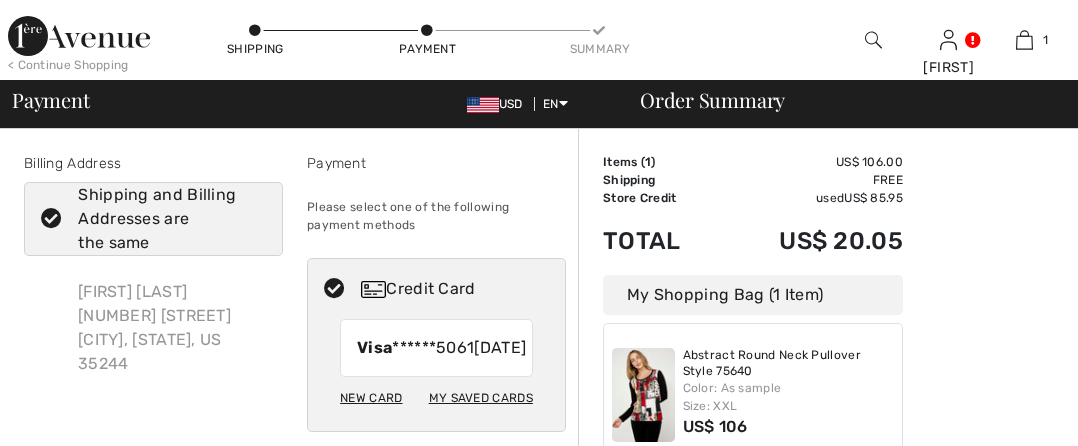 scroll, scrollTop: 0, scrollLeft: 0, axis: both 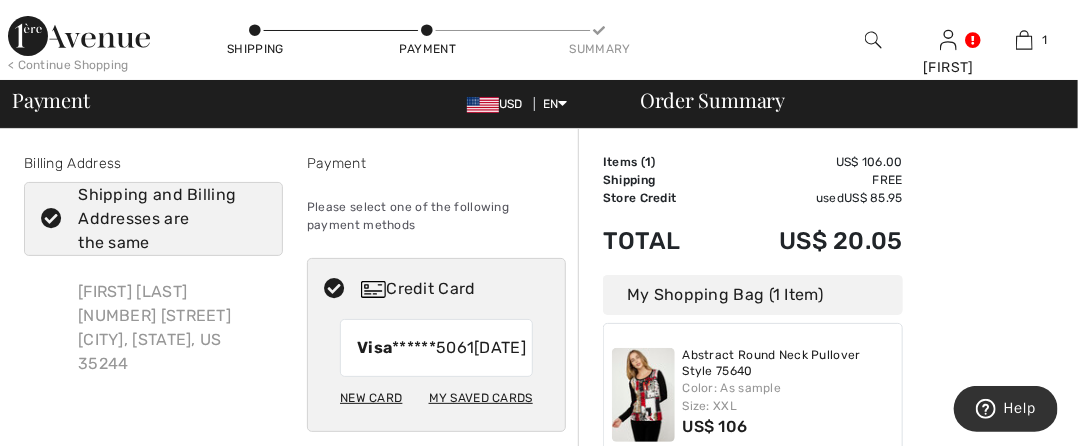 click on "Visa  ******5061" at bounding box center (415, 348) 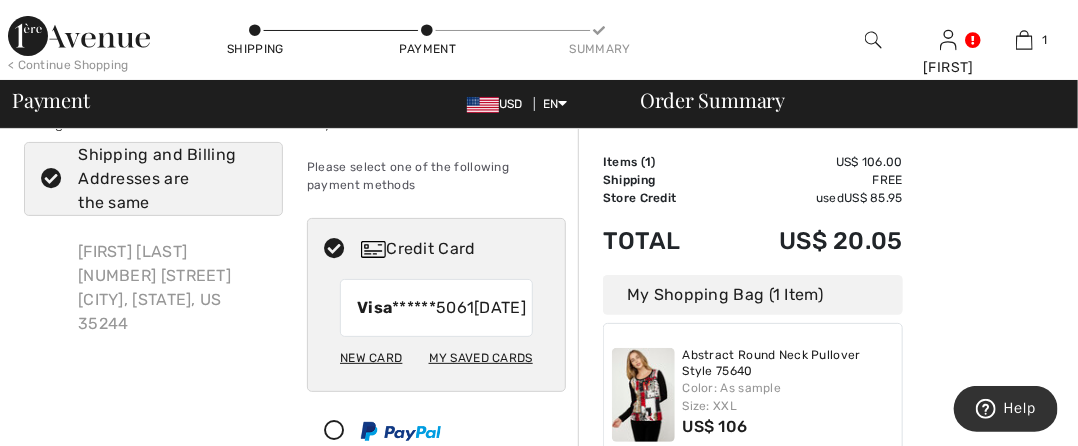 scroll, scrollTop: 80, scrollLeft: 0, axis: vertical 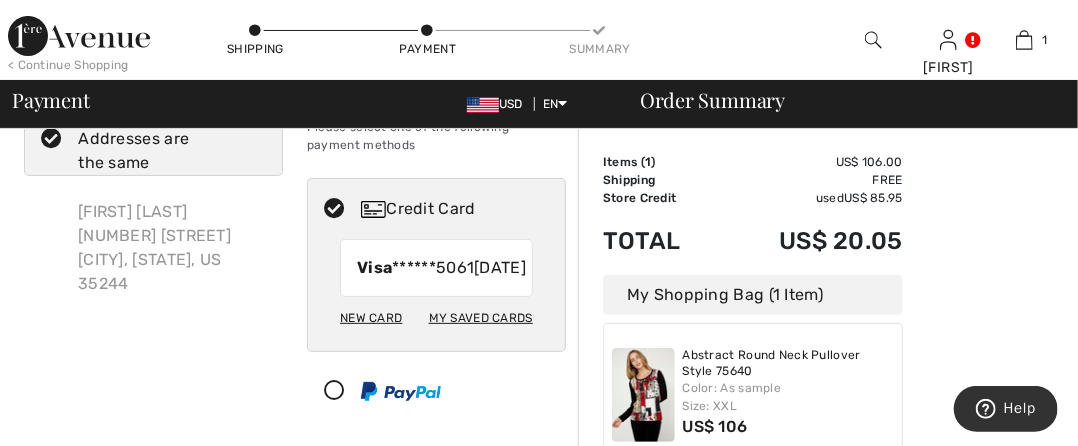 click at bounding box center (334, 209) 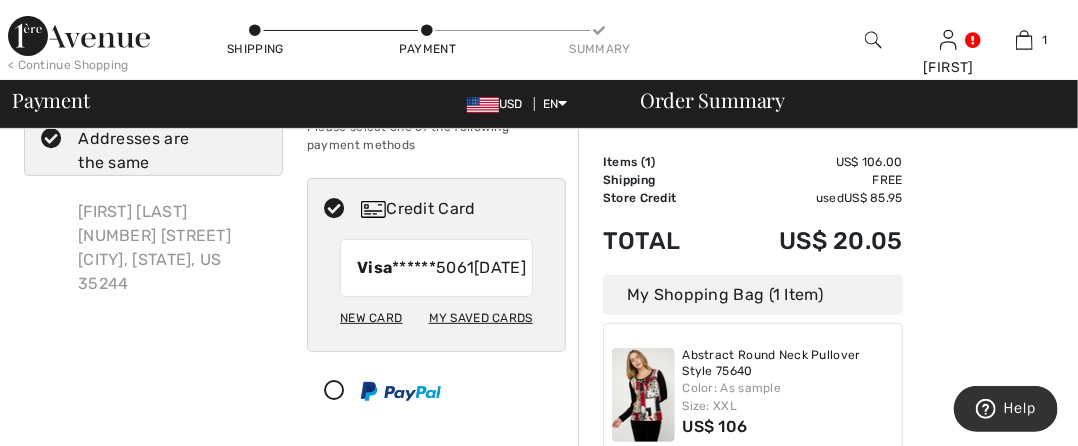 click at bounding box center (334, 209) 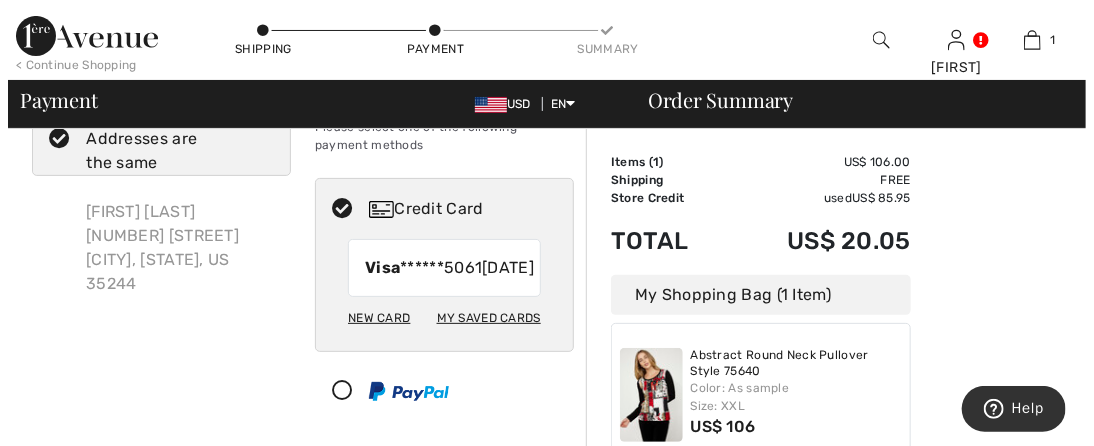scroll, scrollTop: 120, scrollLeft: 0, axis: vertical 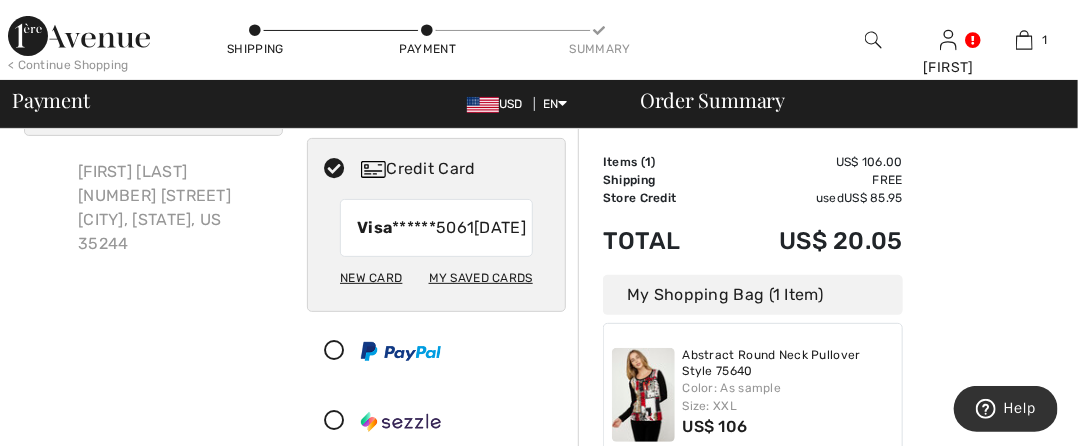 click on "My Saved Cards" at bounding box center (481, 278) 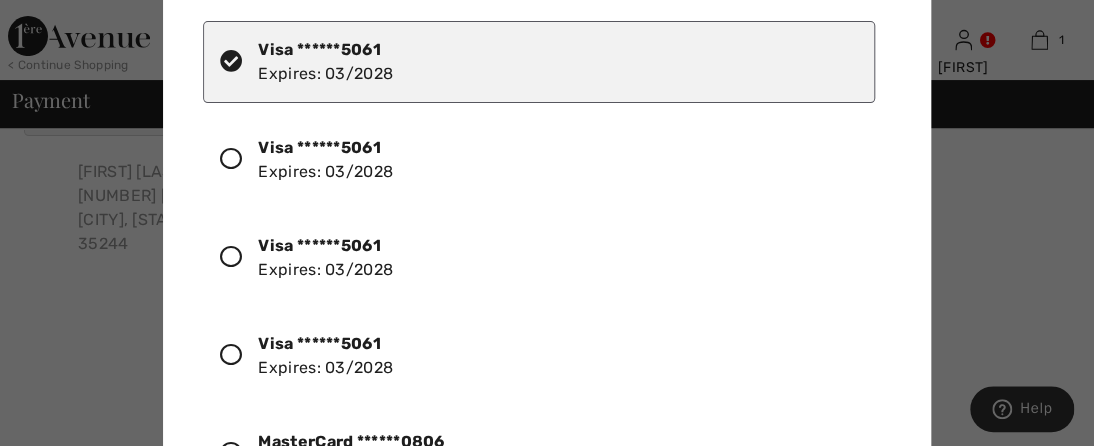 click at bounding box center (231, 61) 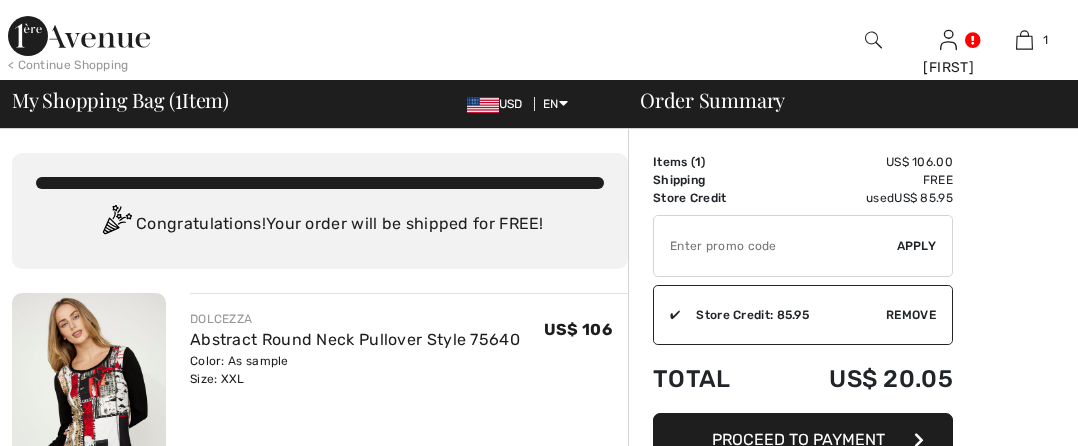scroll, scrollTop: 995, scrollLeft: 0, axis: vertical 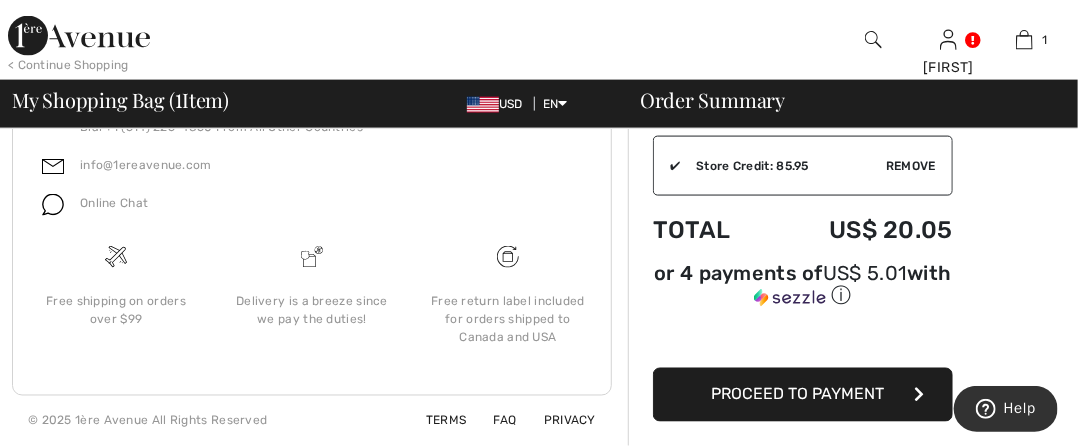 click on "Proceed to Payment" at bounding box center (798, 394) 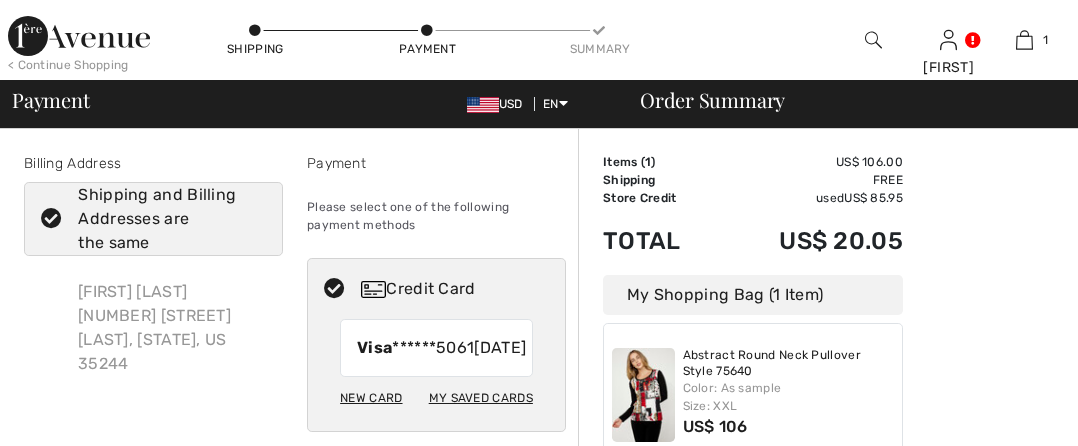 scroll, scrollTop: 0, scrollLeft: 0, axis: both 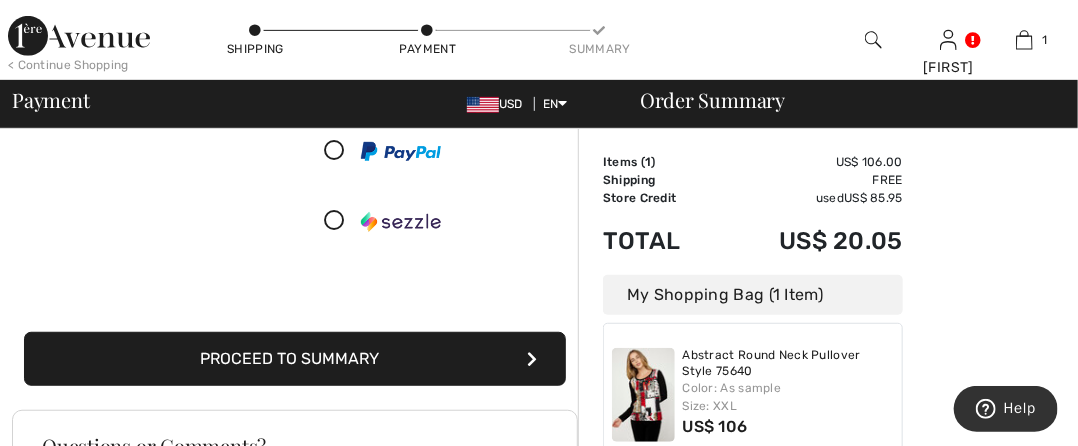 click on "Proceed to Summary" at bounding box center [295, 359] 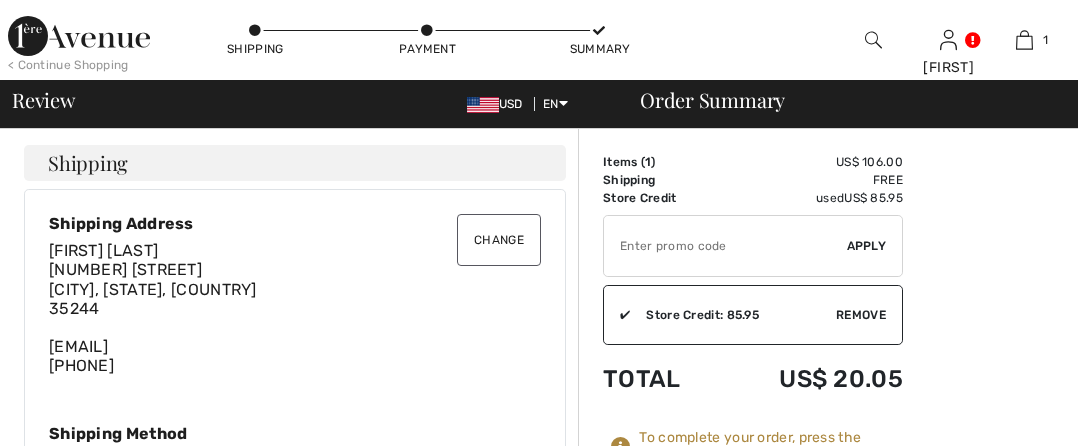 scroll, scrollTop: 0, scrollLeft: 0, axis: both 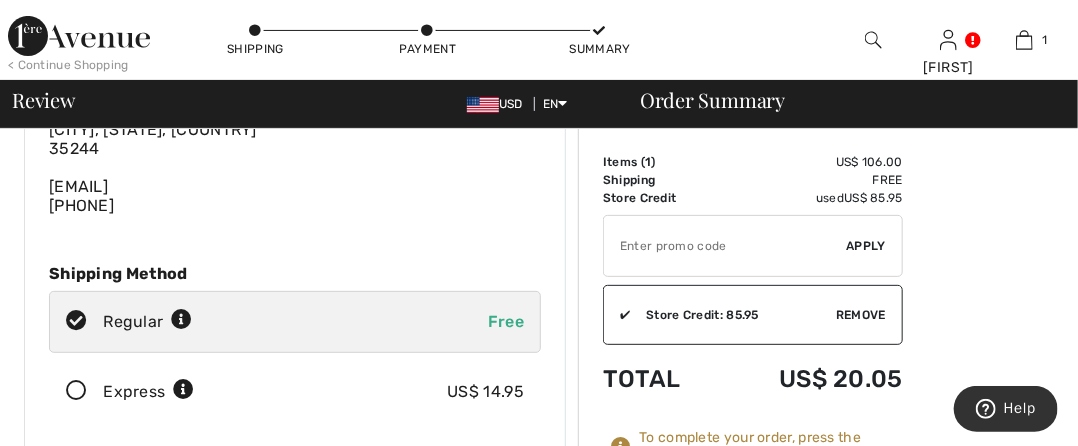 click on "Regular
Free" at bounding box center [295, 322] 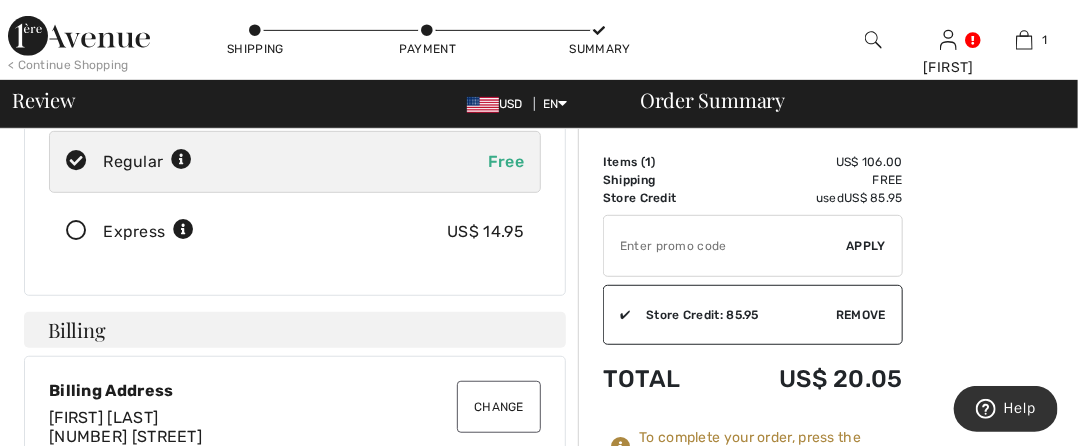 scroll, scrollTop: 360, scrollLeft: 0, axis: vertical 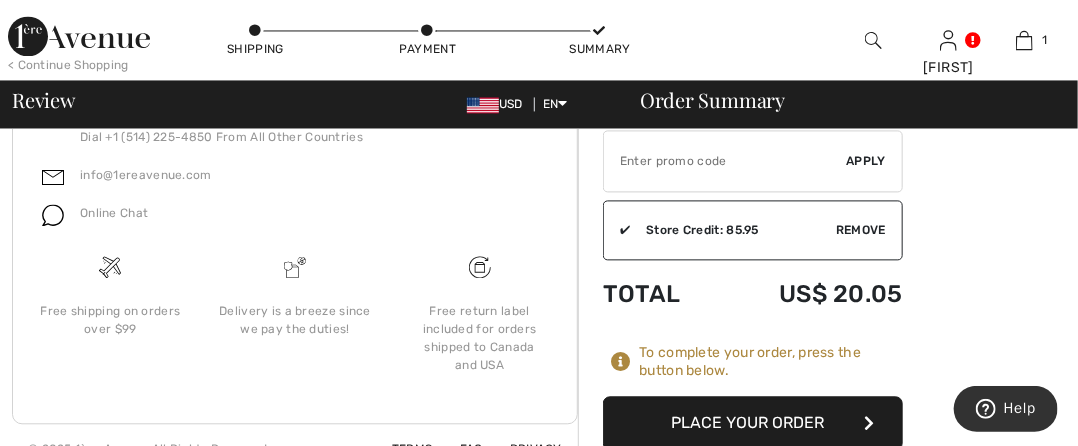 click on "Place Your Order" at bounding box center (753, 423) 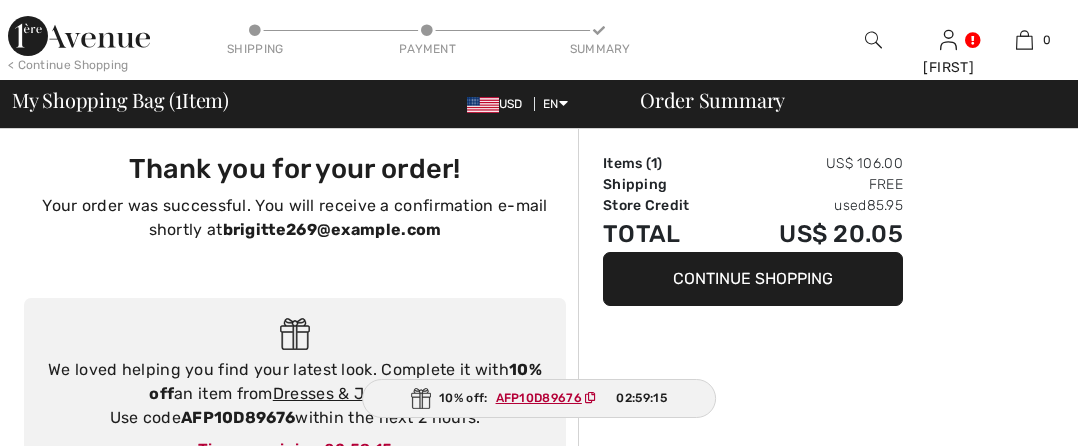 scroll, scrollTop: 0, scrollLeft: 0, axis: both 